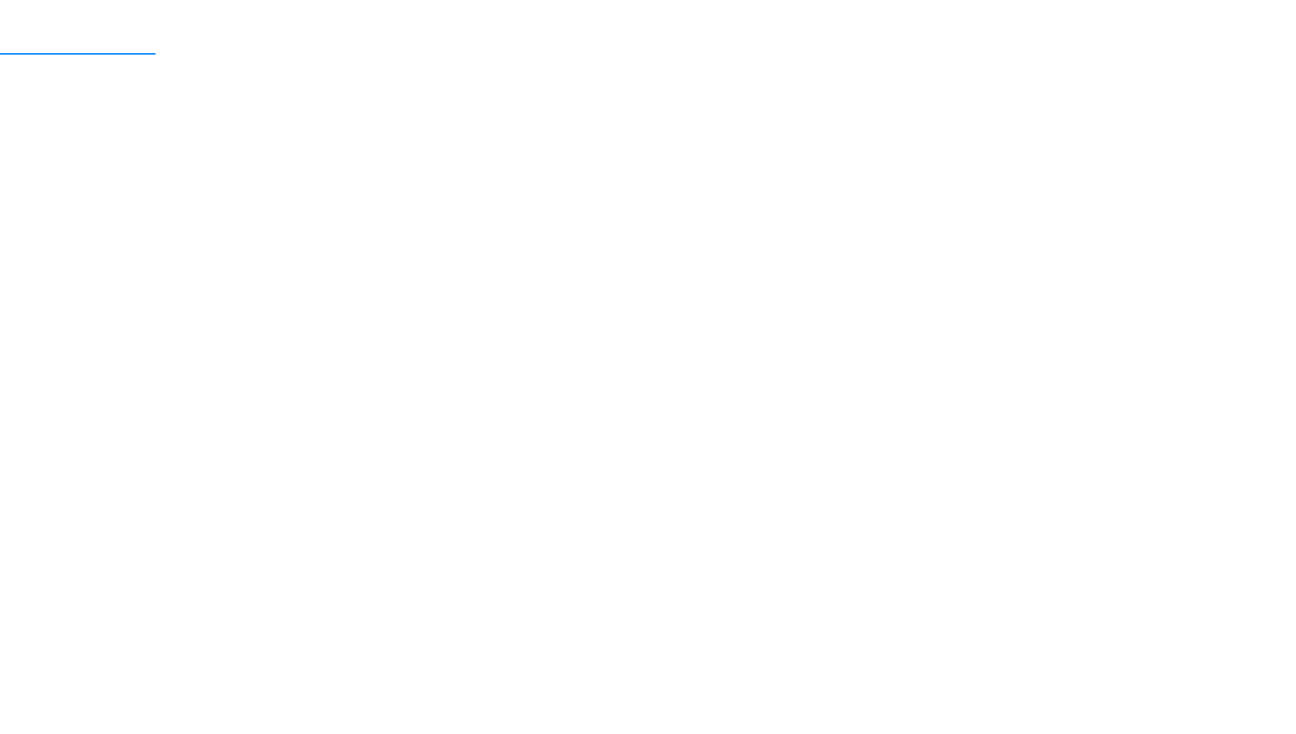 scroll, scrollTop: 0, scrollLeft: 0, axis: both 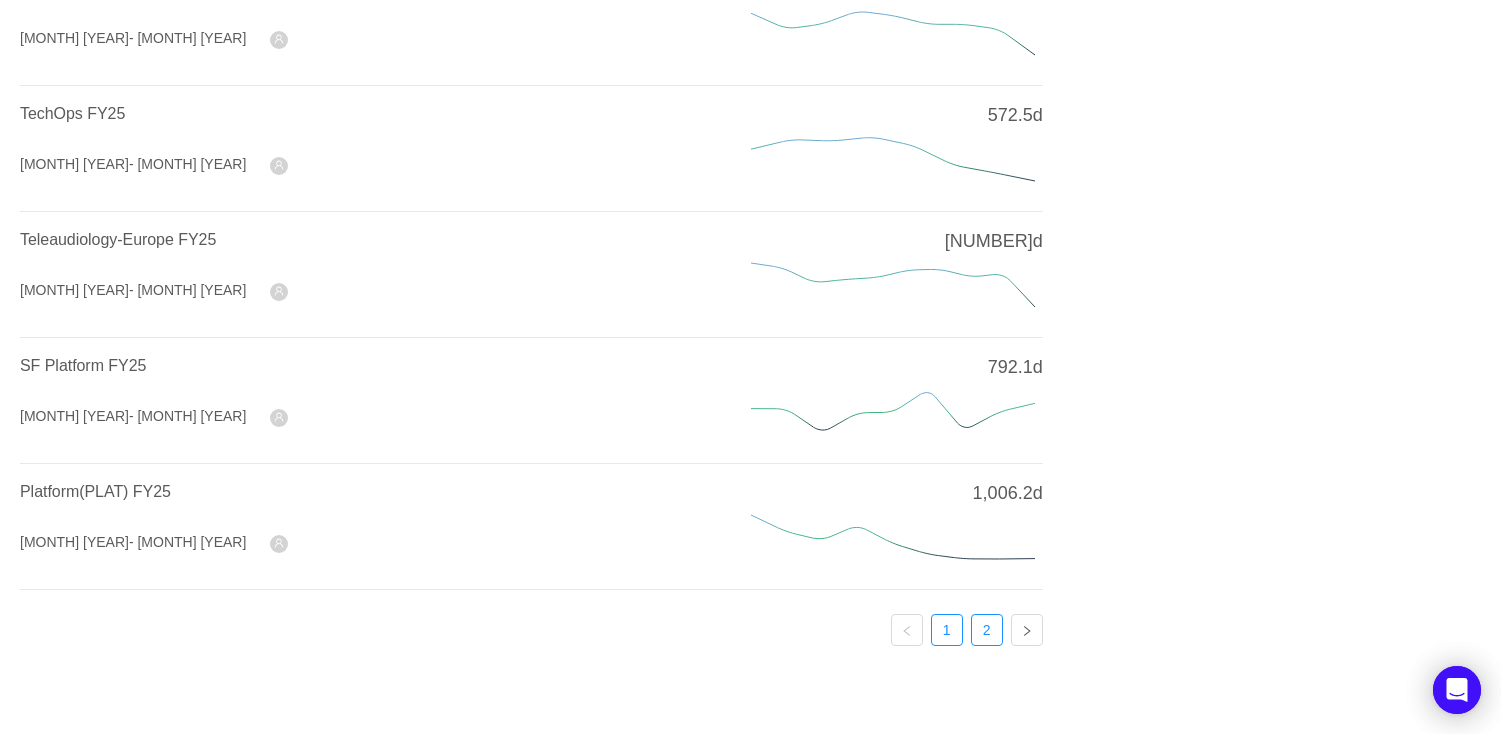 click on "2" at bounding box center (987, 630) 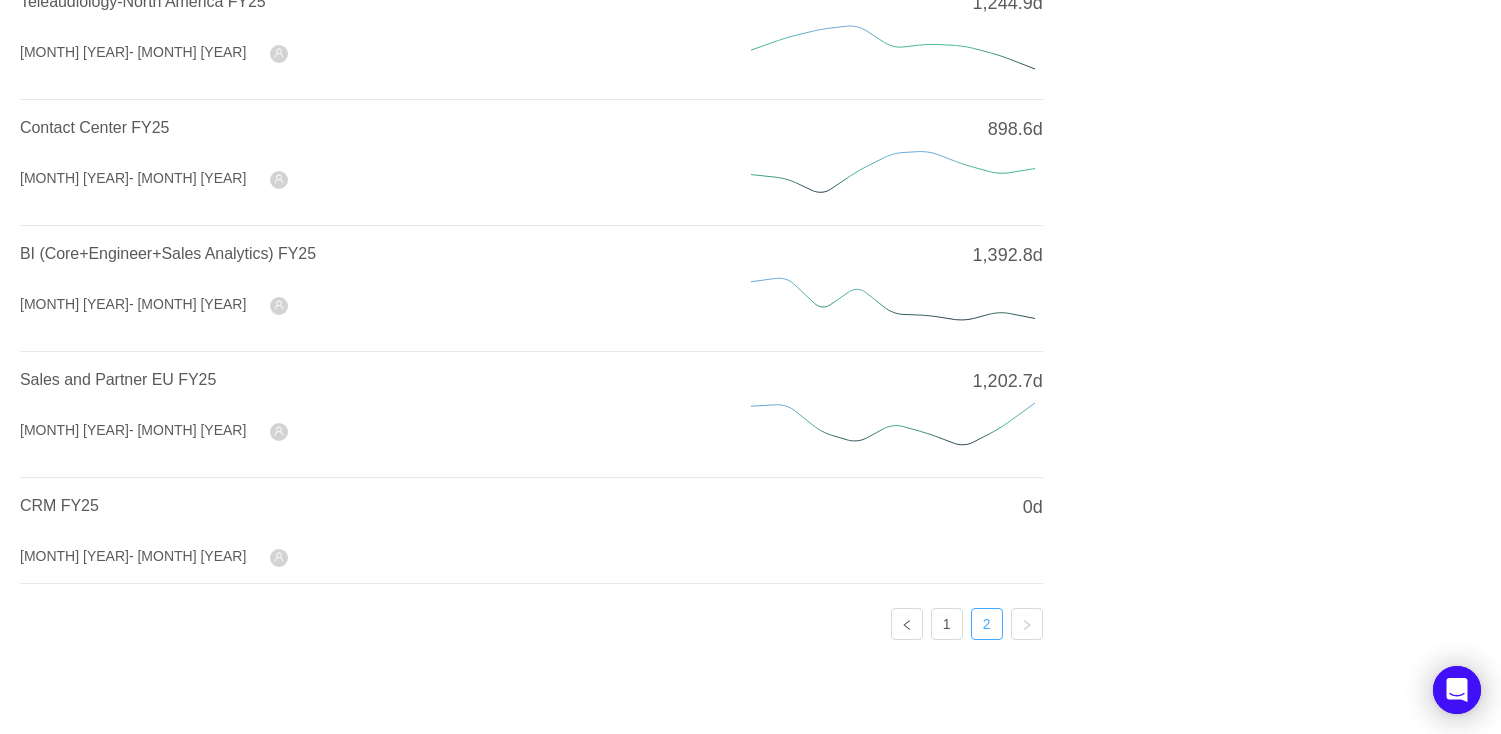 scroll, scrollTop: 0, scrollLeft: 0, axis: both 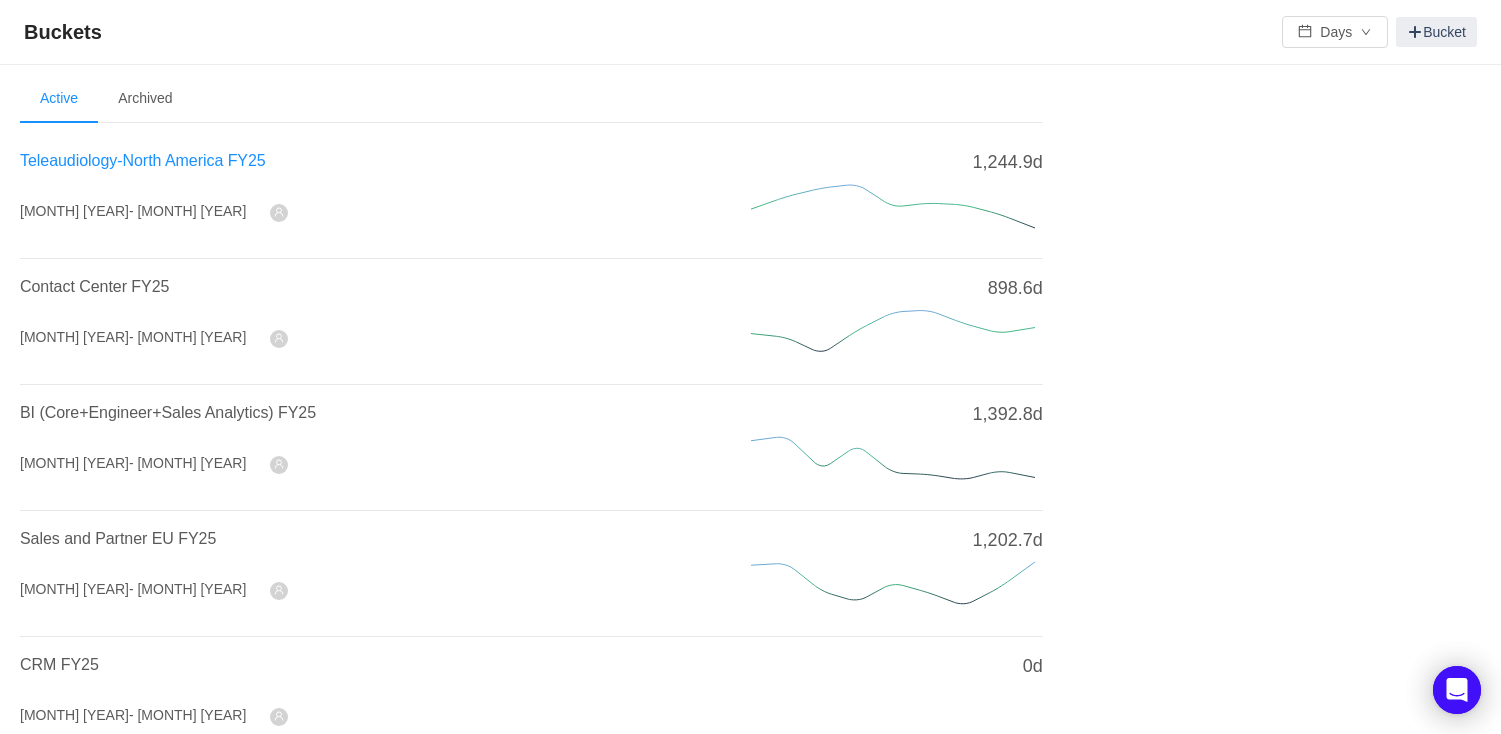 click on "Teleaudiology-North America FY25" at bounding box center [143, 160] 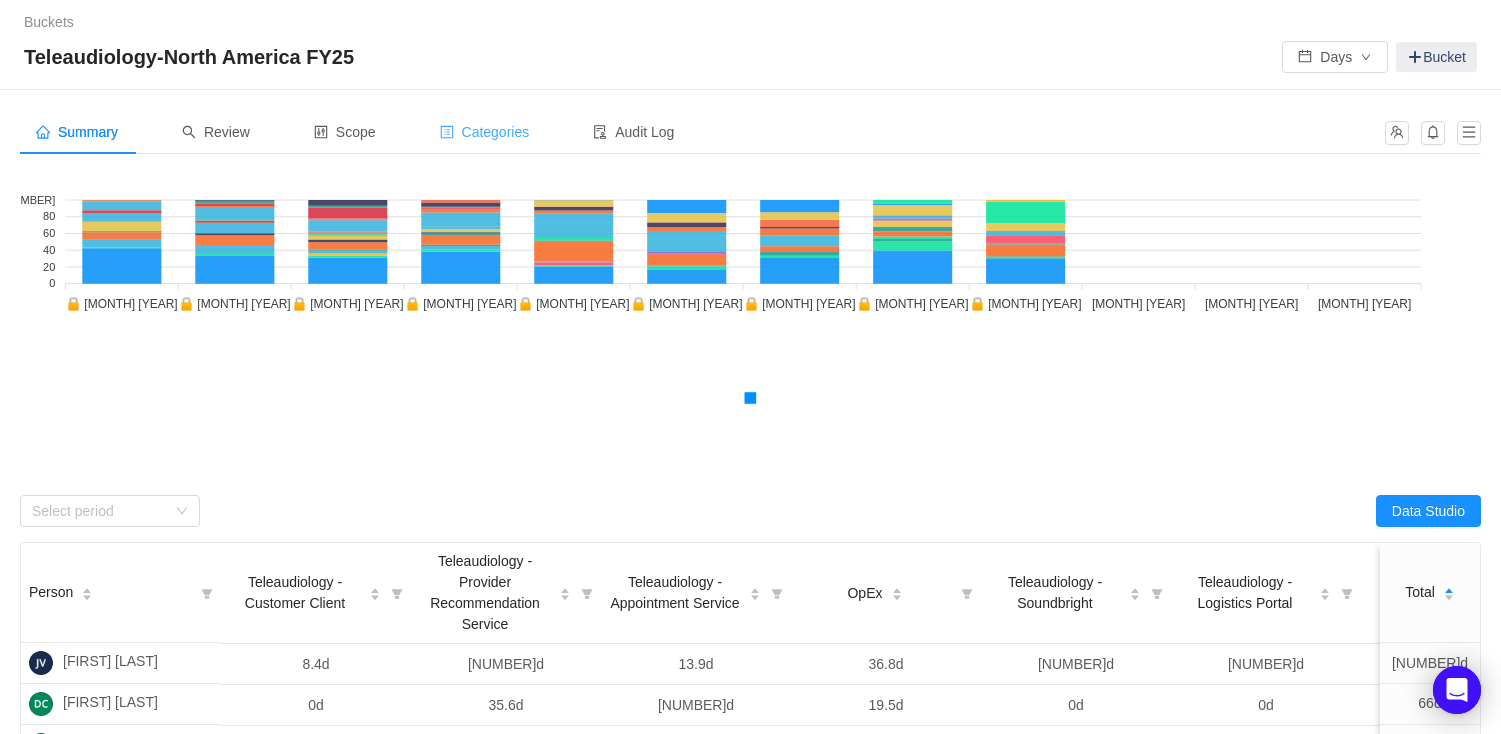 click on "Categories" at bounding box center [77, 132] 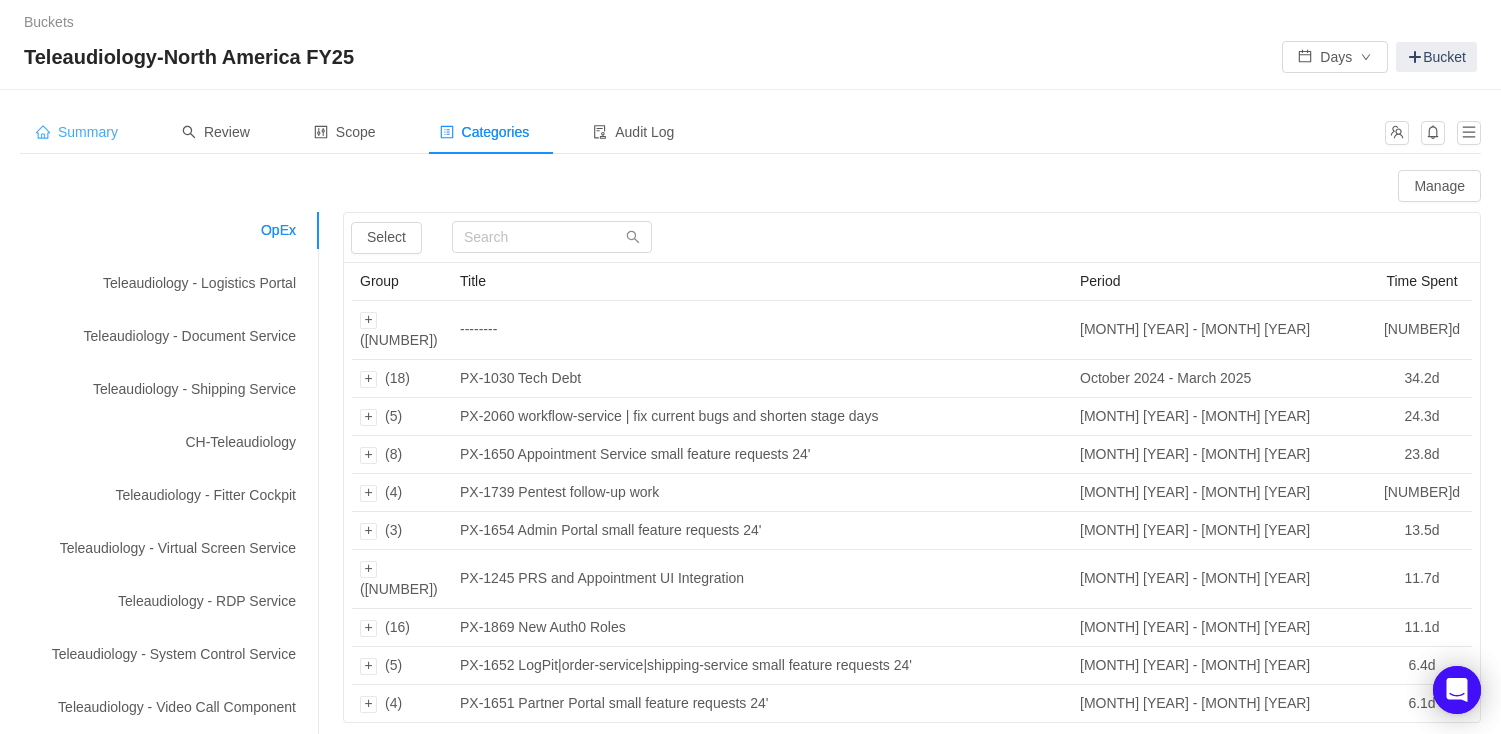 click on "Summary" at bounding box center (77, 132) 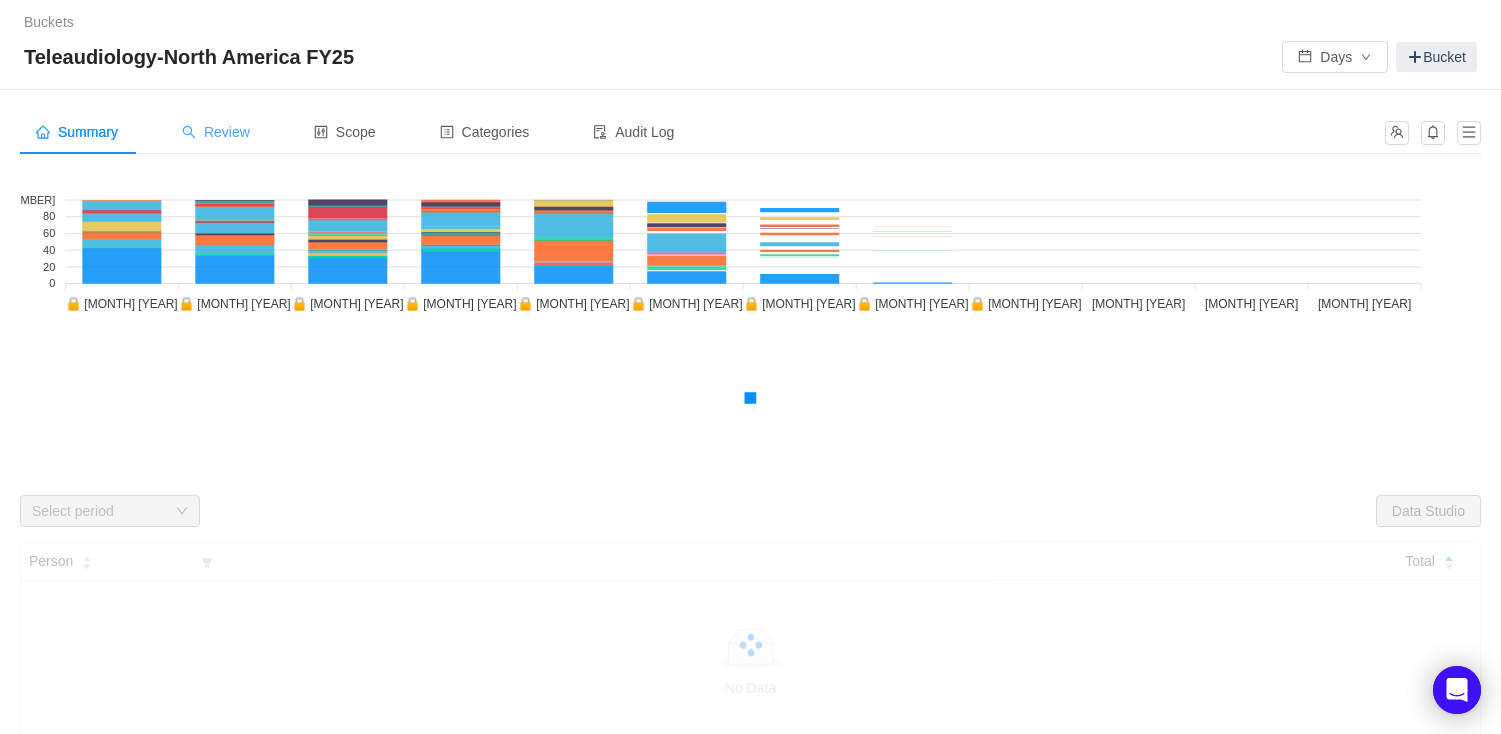 click on "Review" at bounding box center [77, 132] 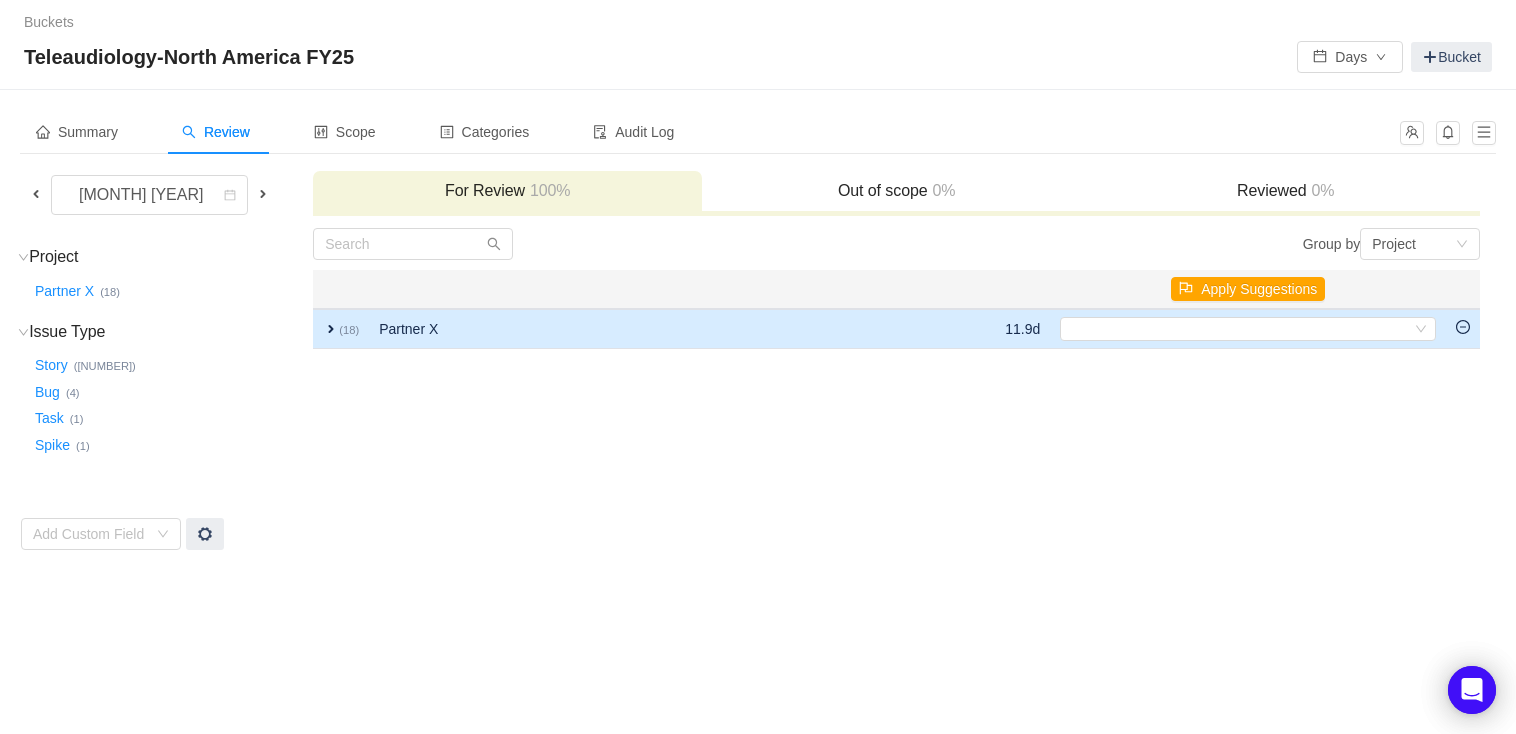 click on "expand" at bounding box center (331, 329) 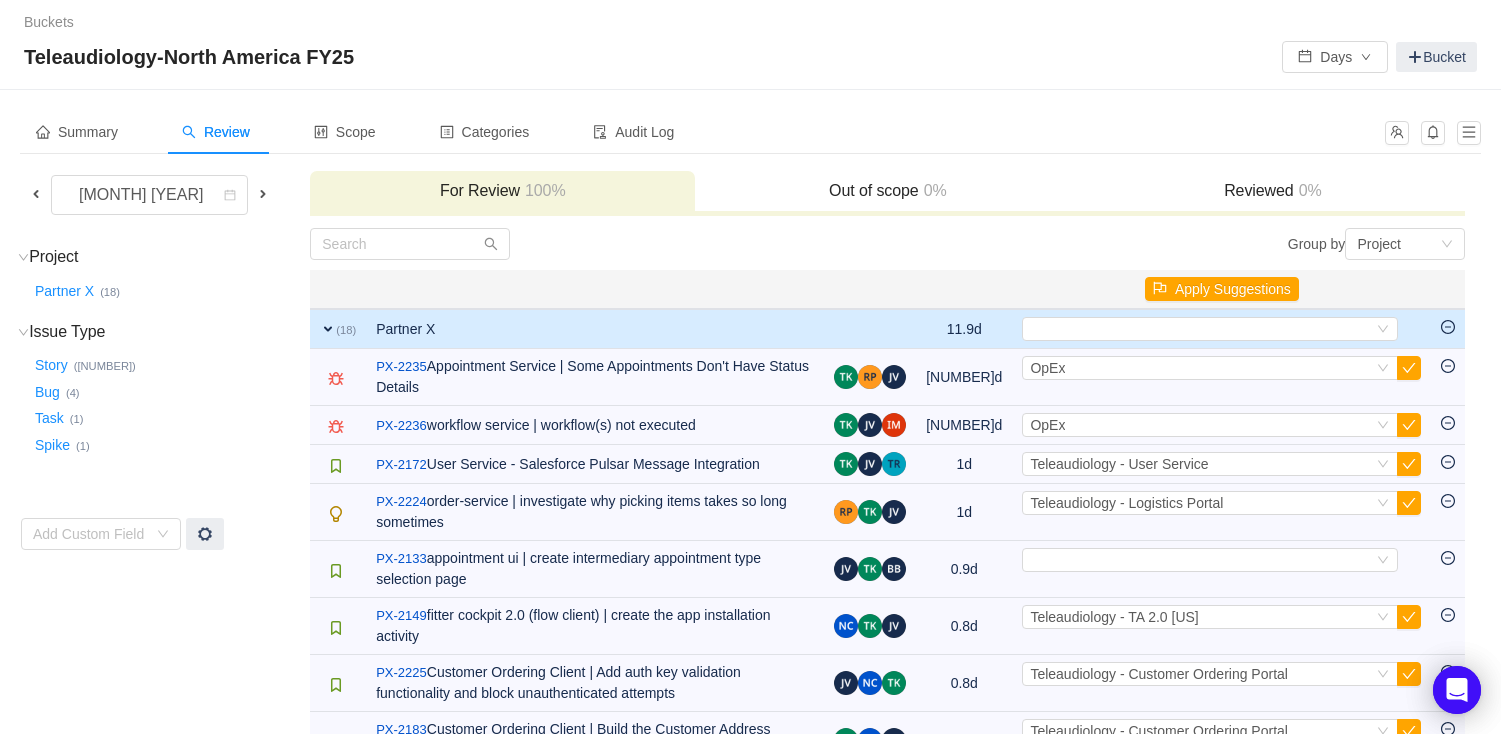 click at bounding box center (36, 194) 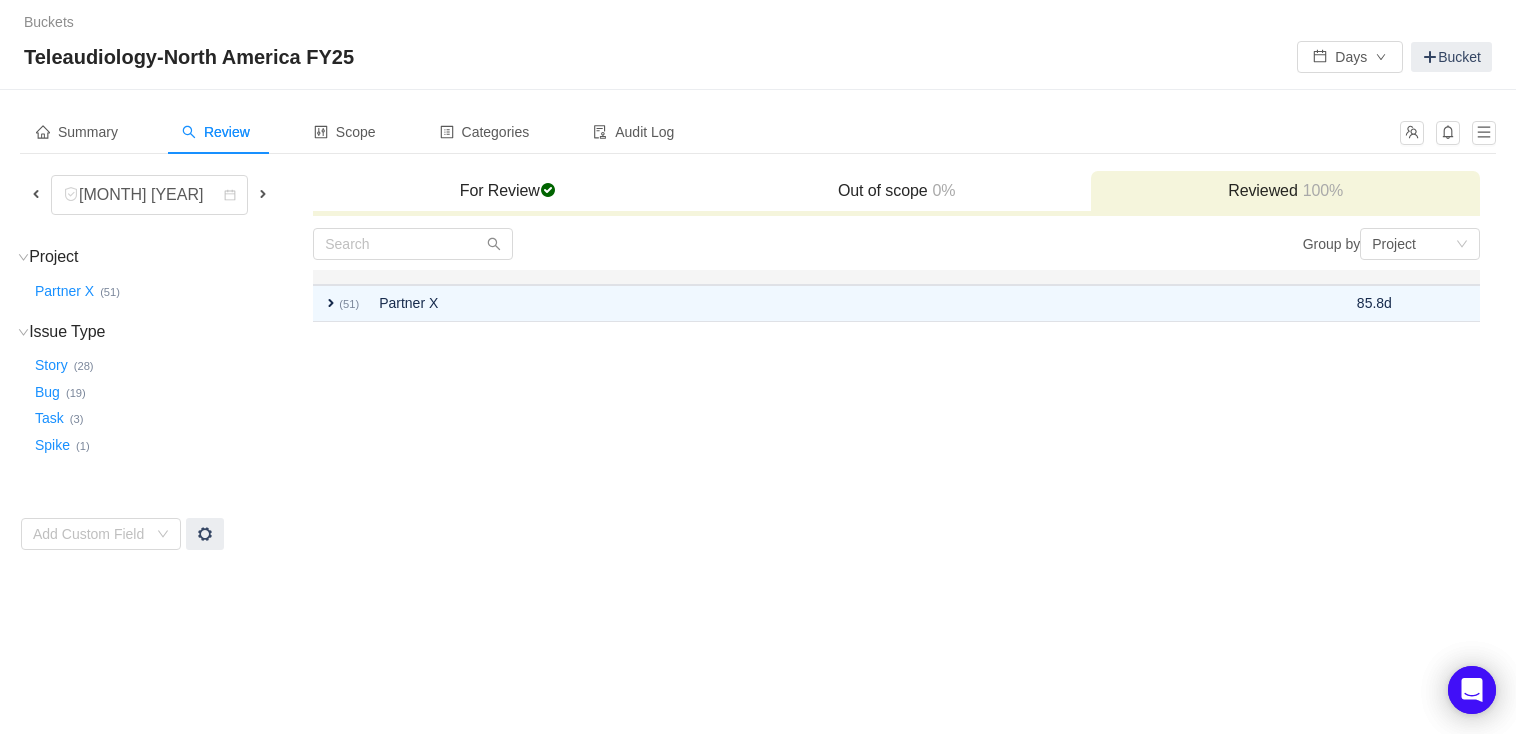 click on "For Review  checked" at bounding box center (507, 191) 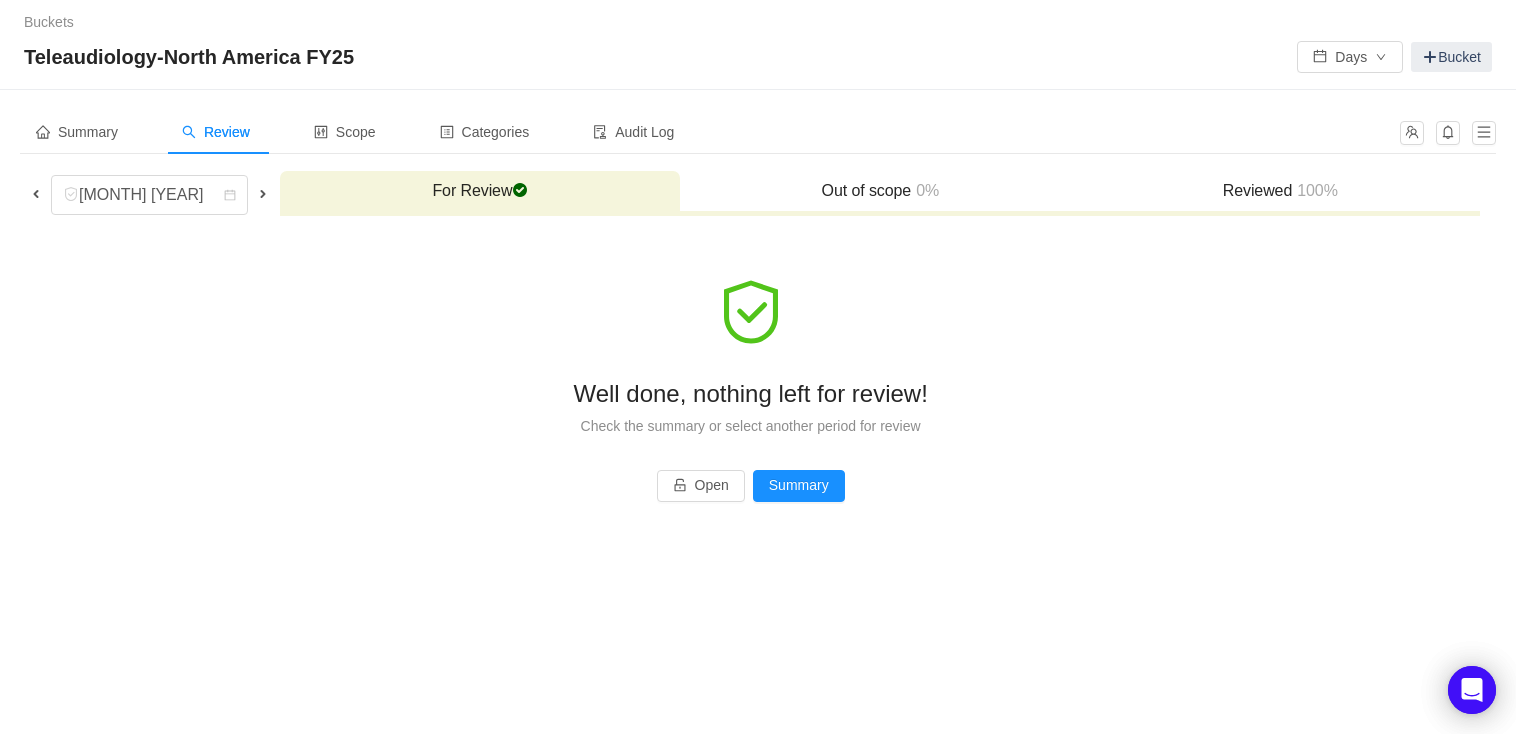 click at bounding box center [263, 194] 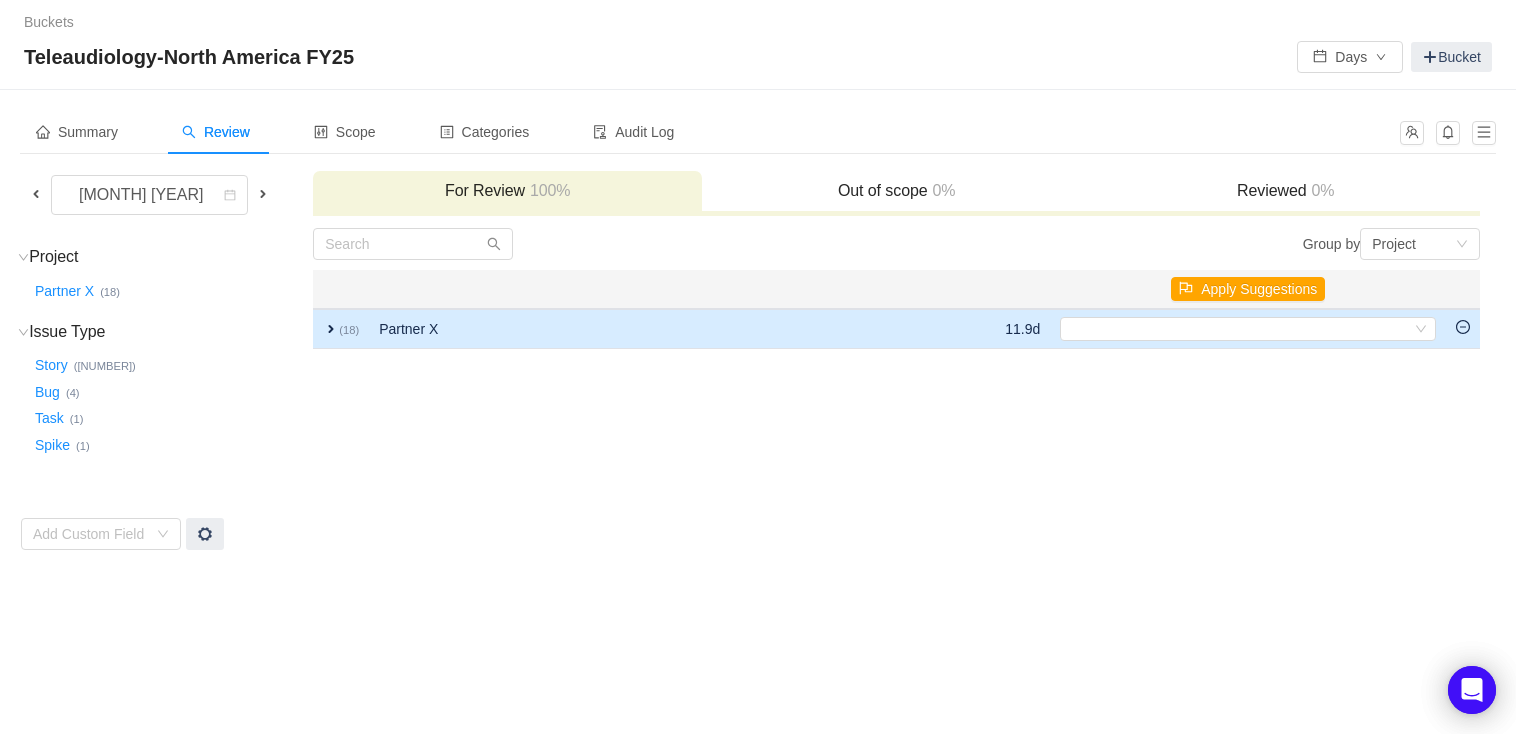 click on "expand (18)" at bounding box center [341, 329] 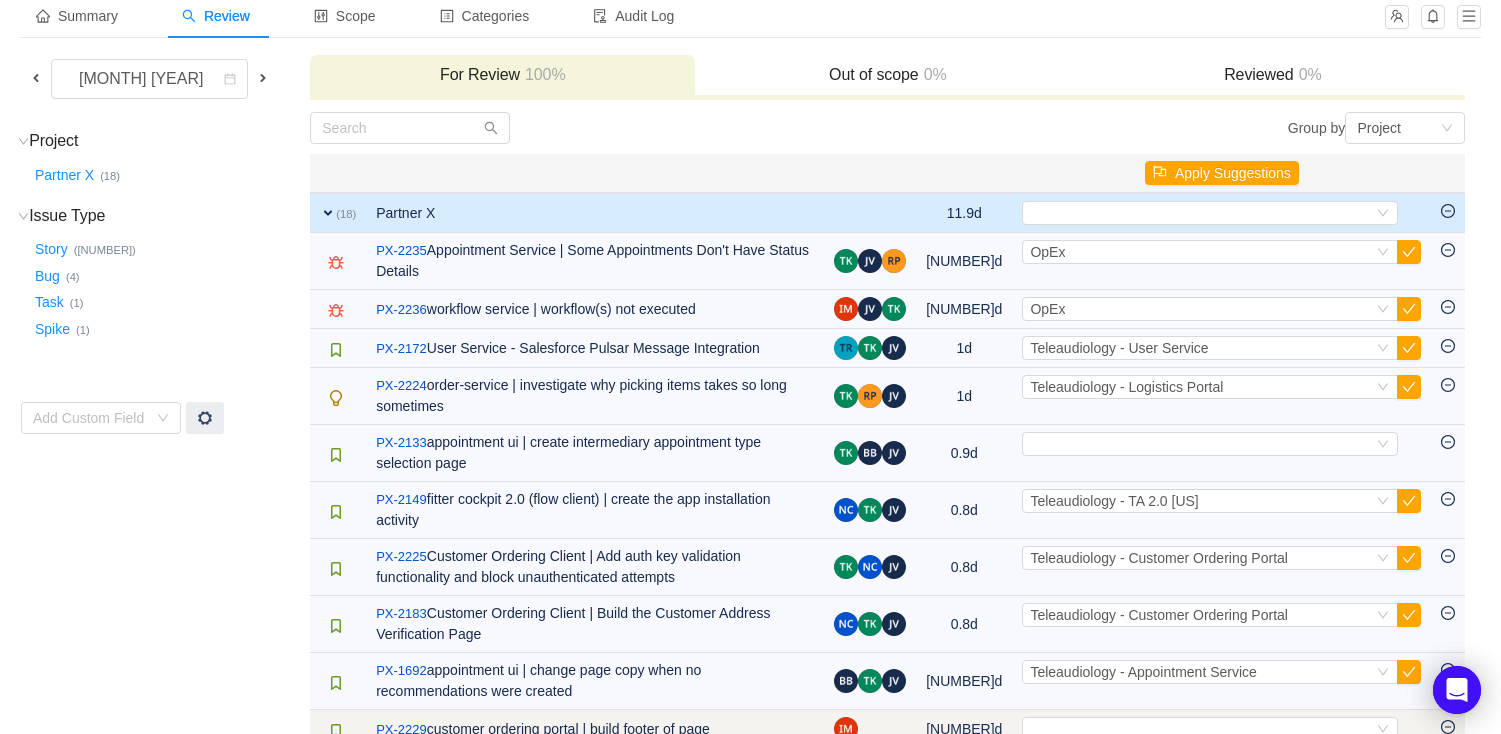 scroll, scrollTop: 115, scrollLeft: 0, axis: vertical 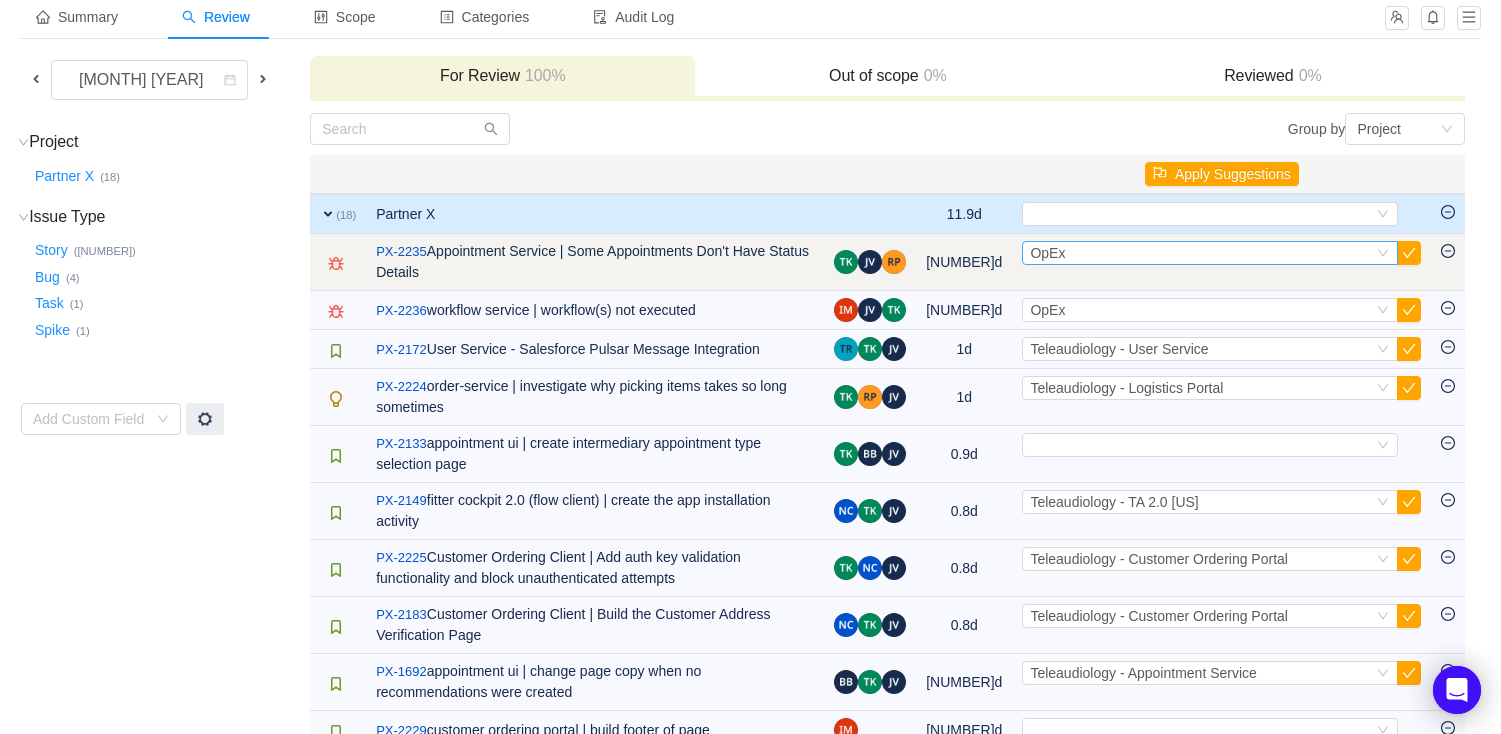 click on "Select OpEx" at bounding box center [1201, 253] 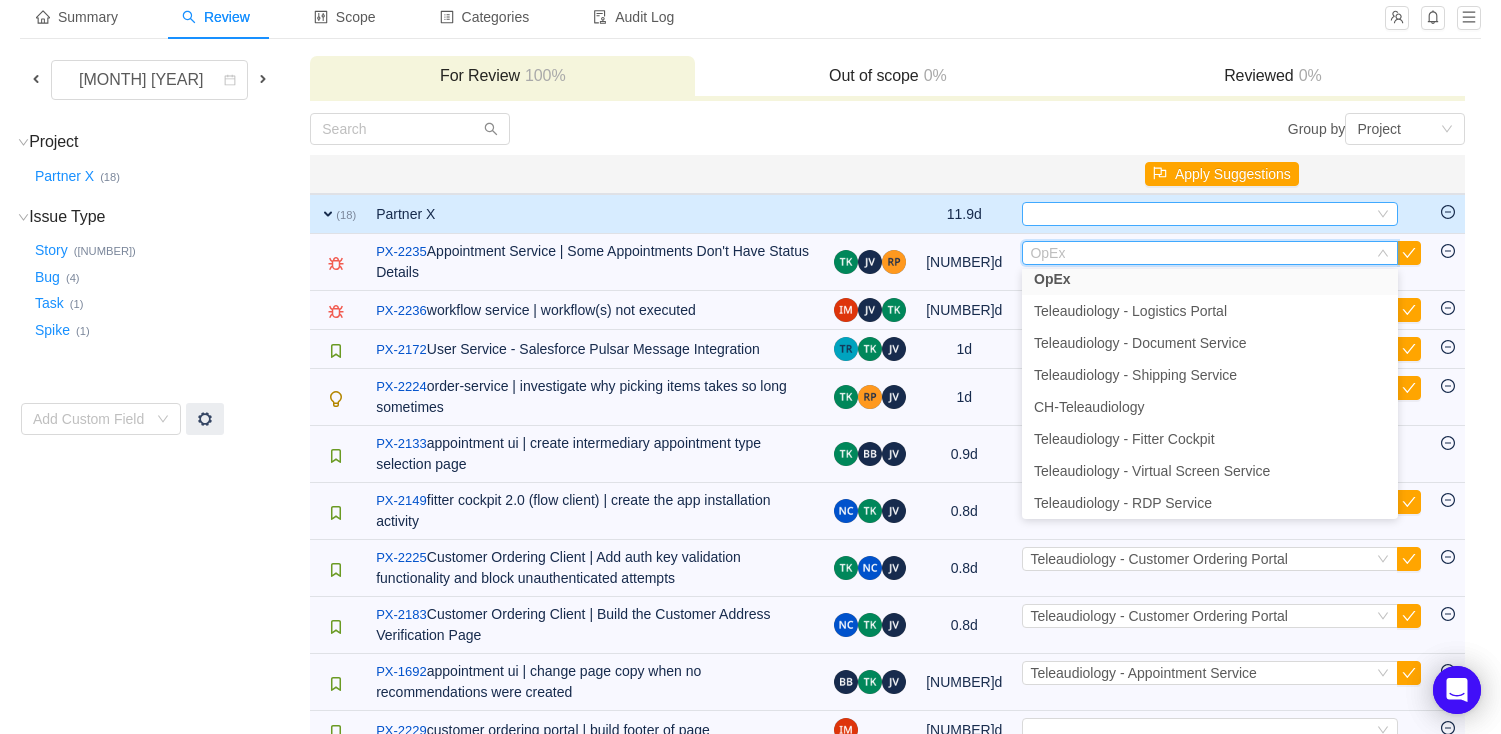scroll, scrollTop: 4, scrollLeft: 0, axis: vertical 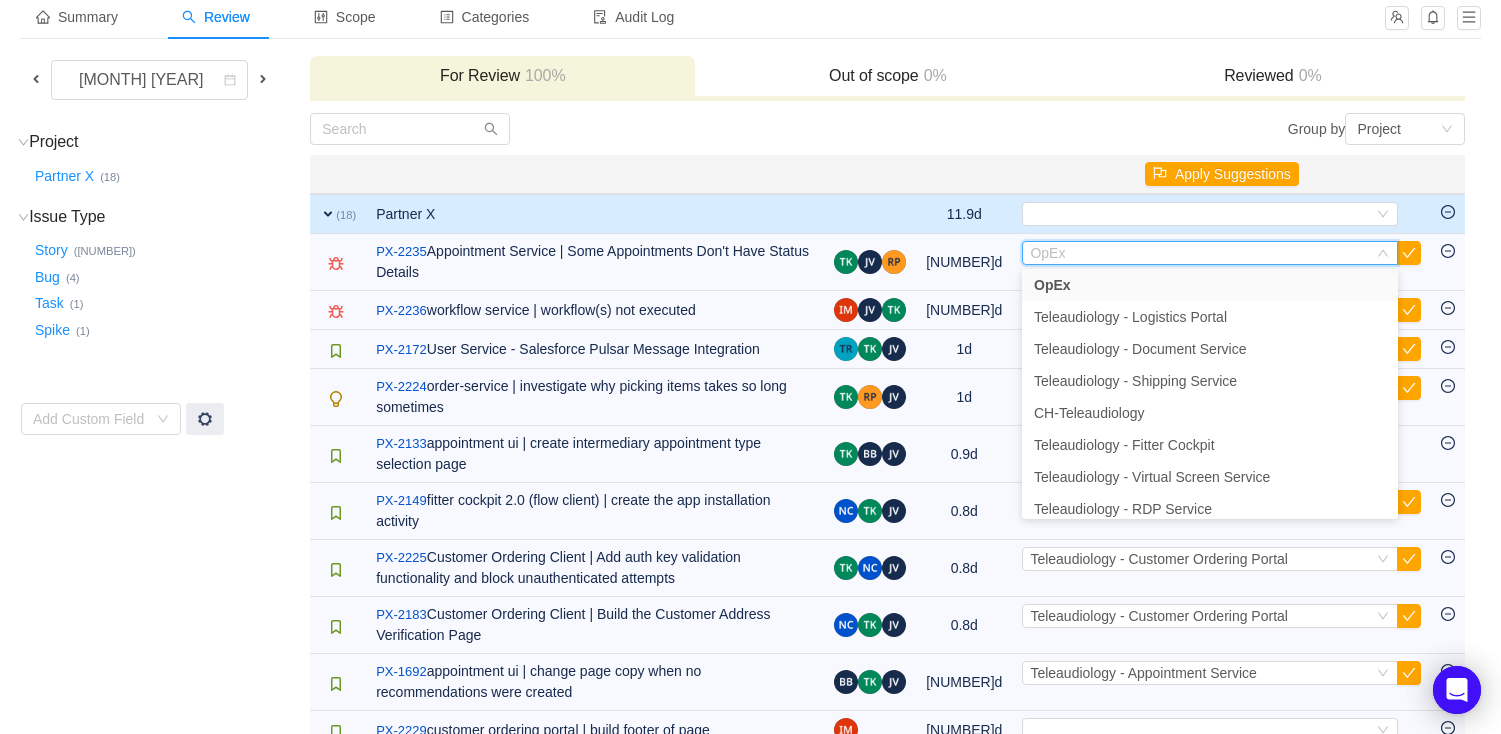click on "Out of scope / PX-2235 Appointment Service | Some Appointments Don't Have Status Details [NUMBER]d Select OpEx Out of scope / PX-2236 workflow service | workflow(s) not executed [NUMBER]d Select Teleaudiology - User Service Out of scope / PX-2224 order-service | investigate why picking items takes so long sometimes [NUMBER]d Select Teleaudiology - Logistics Portal Out of scope / PX-2133 appointment UI | create intermediary appointment type selection page [NUMBER]d Select Out of scope / PX-2149 fitter cockpit 2.0 (flow client) | create the app installation activity [NUMBER]d Select" at bounding box center [887, 83] 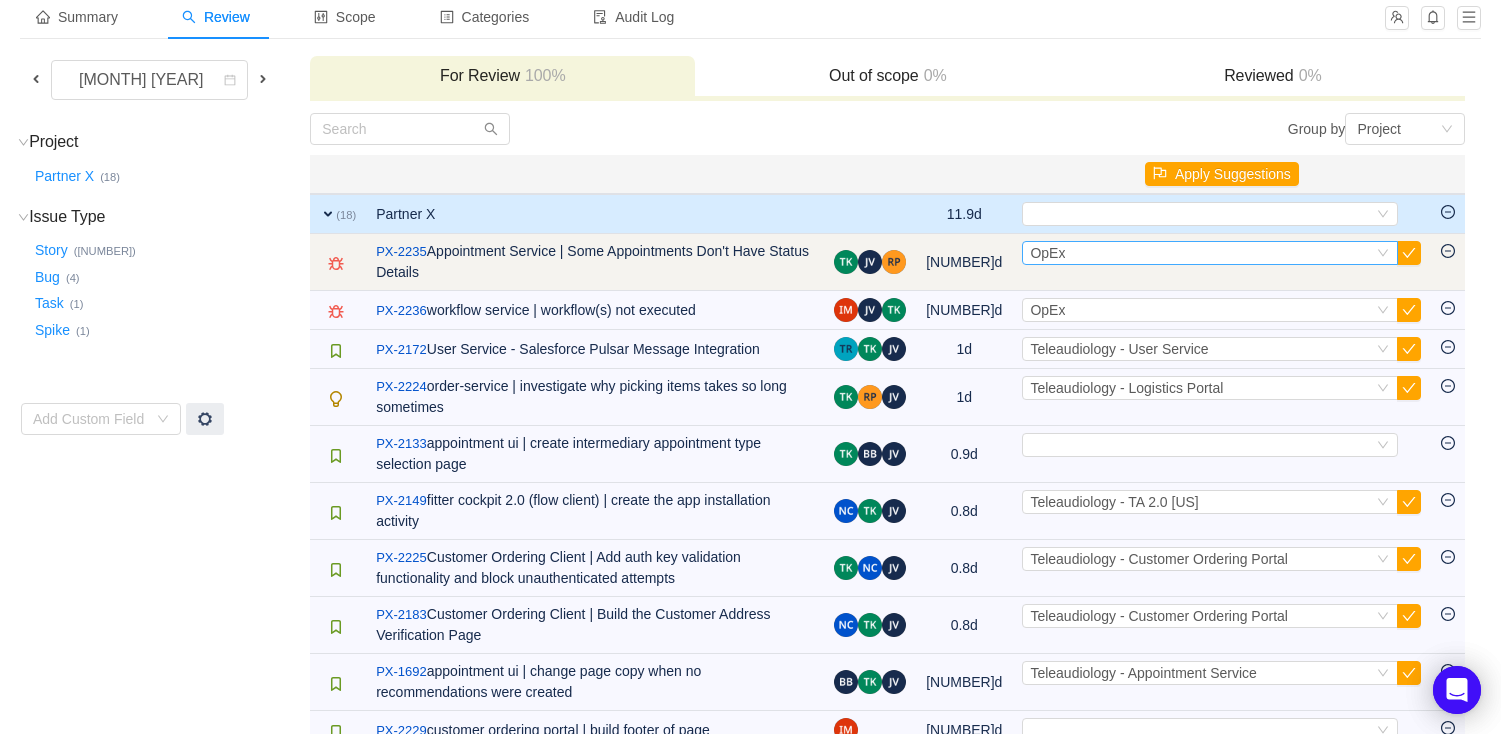 click on "OpEx" at bounding box center (1047, 253) 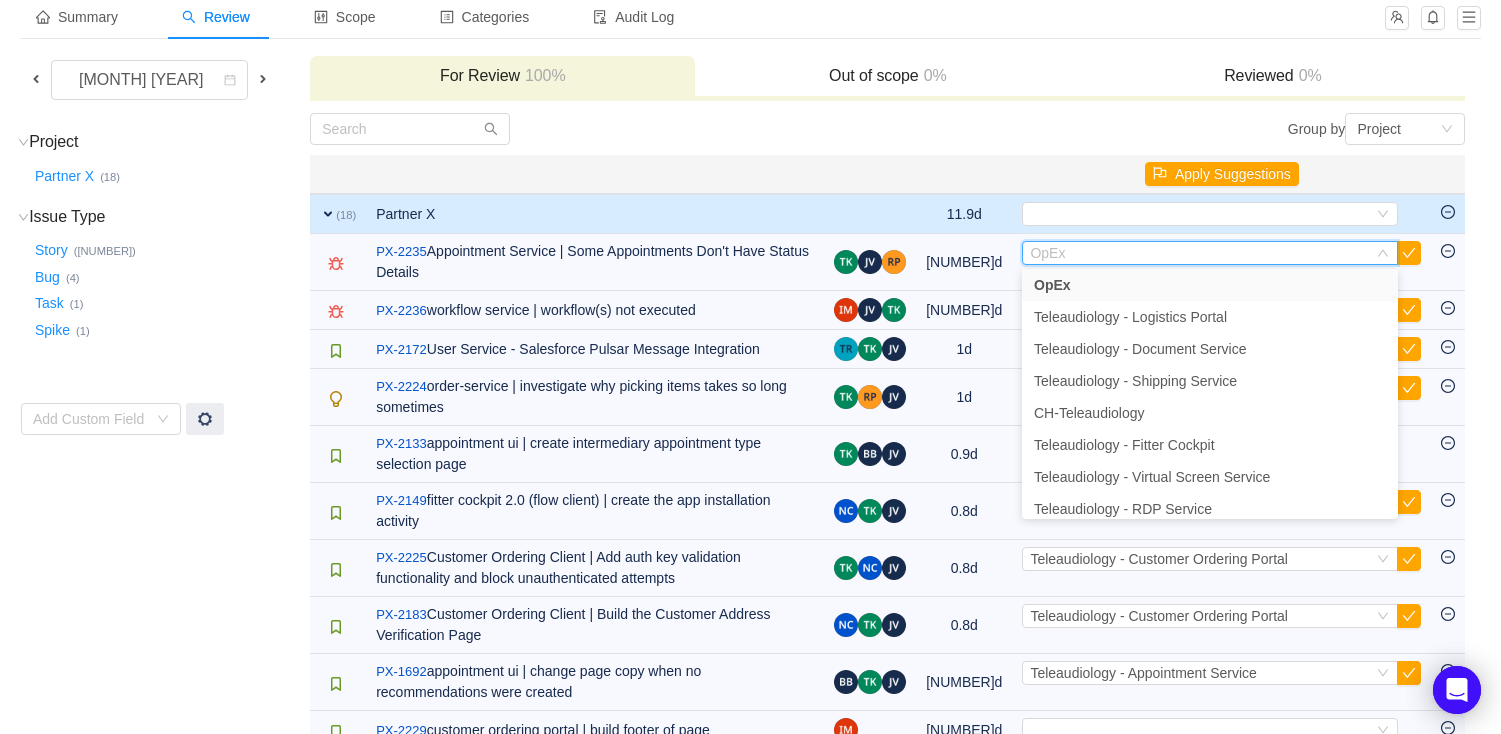 click on "Categories" at bounding box center (750, 604) 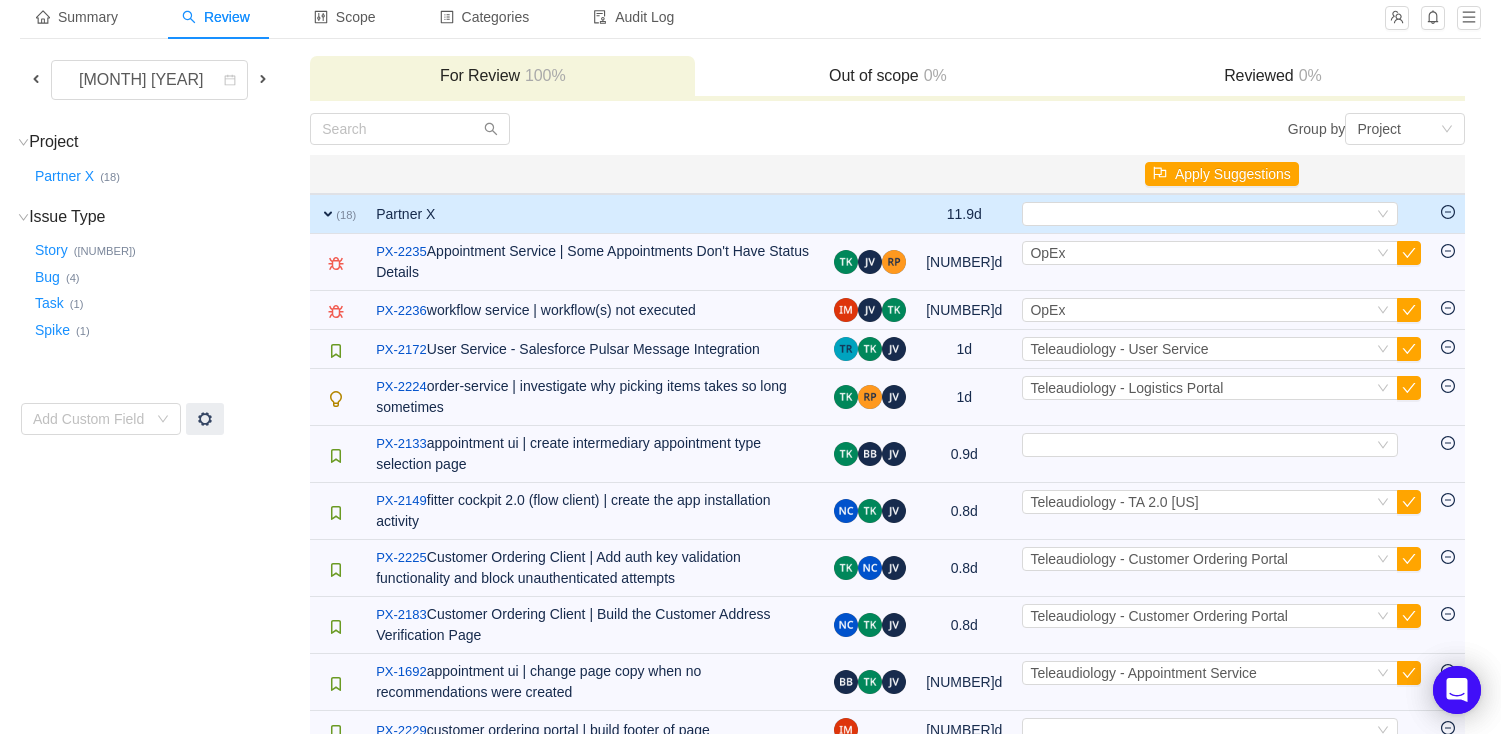 click at bounding box center [36, 79] 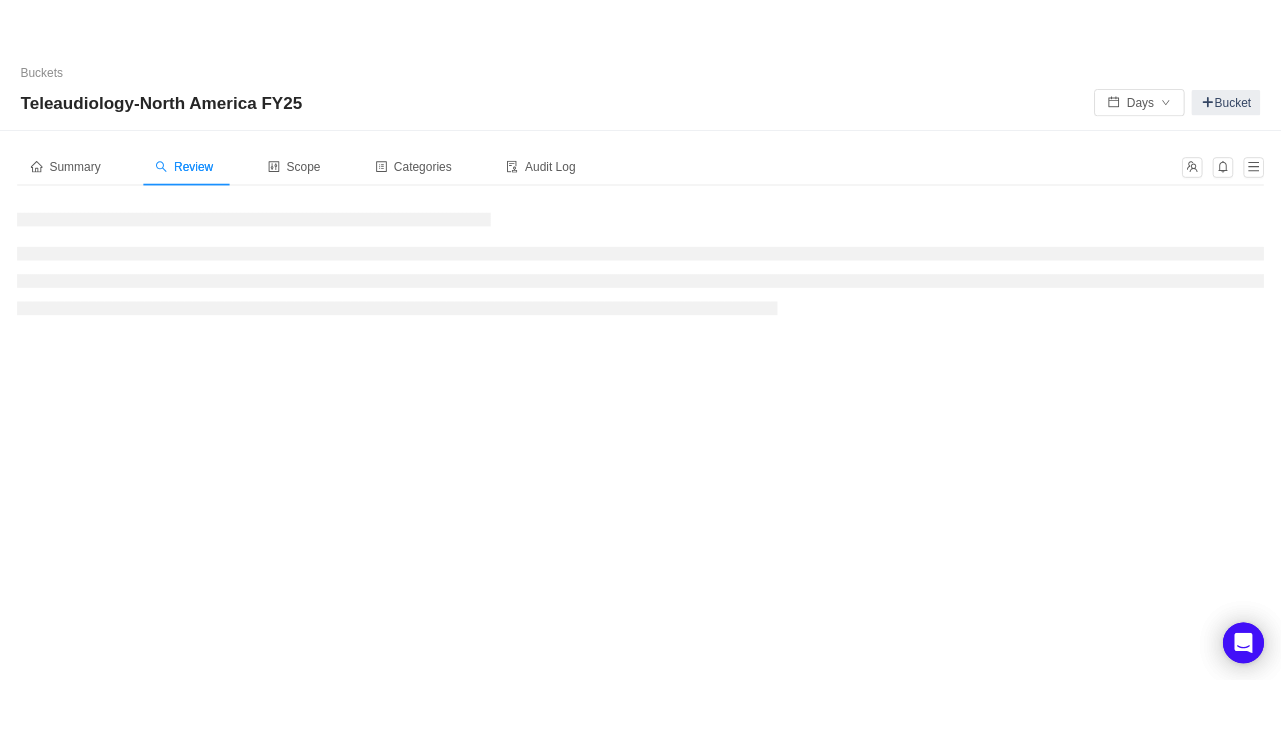 scroll, scrollTop: 0, scrollLeft: 0, axis: both 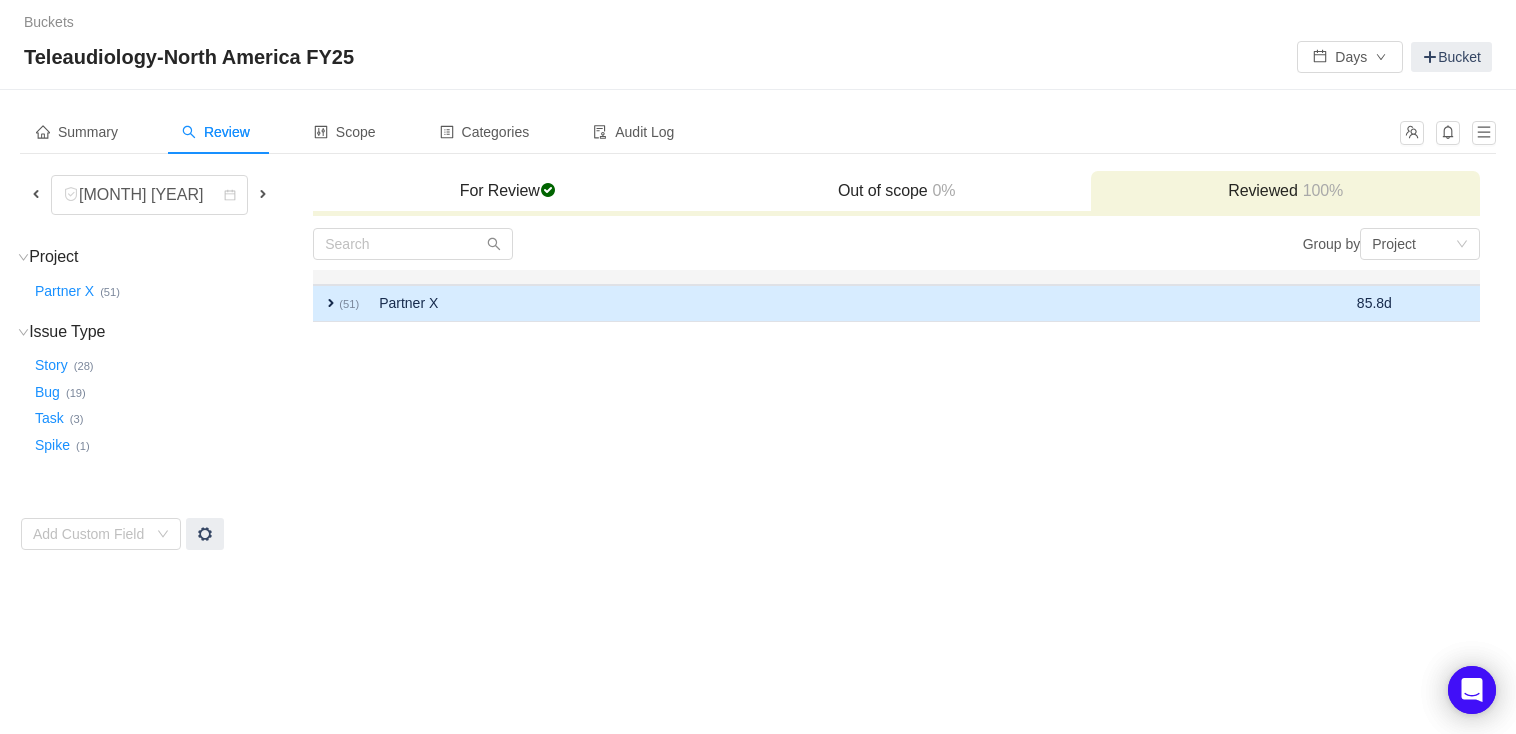 click on "expand" at bounding box center (331, 303) 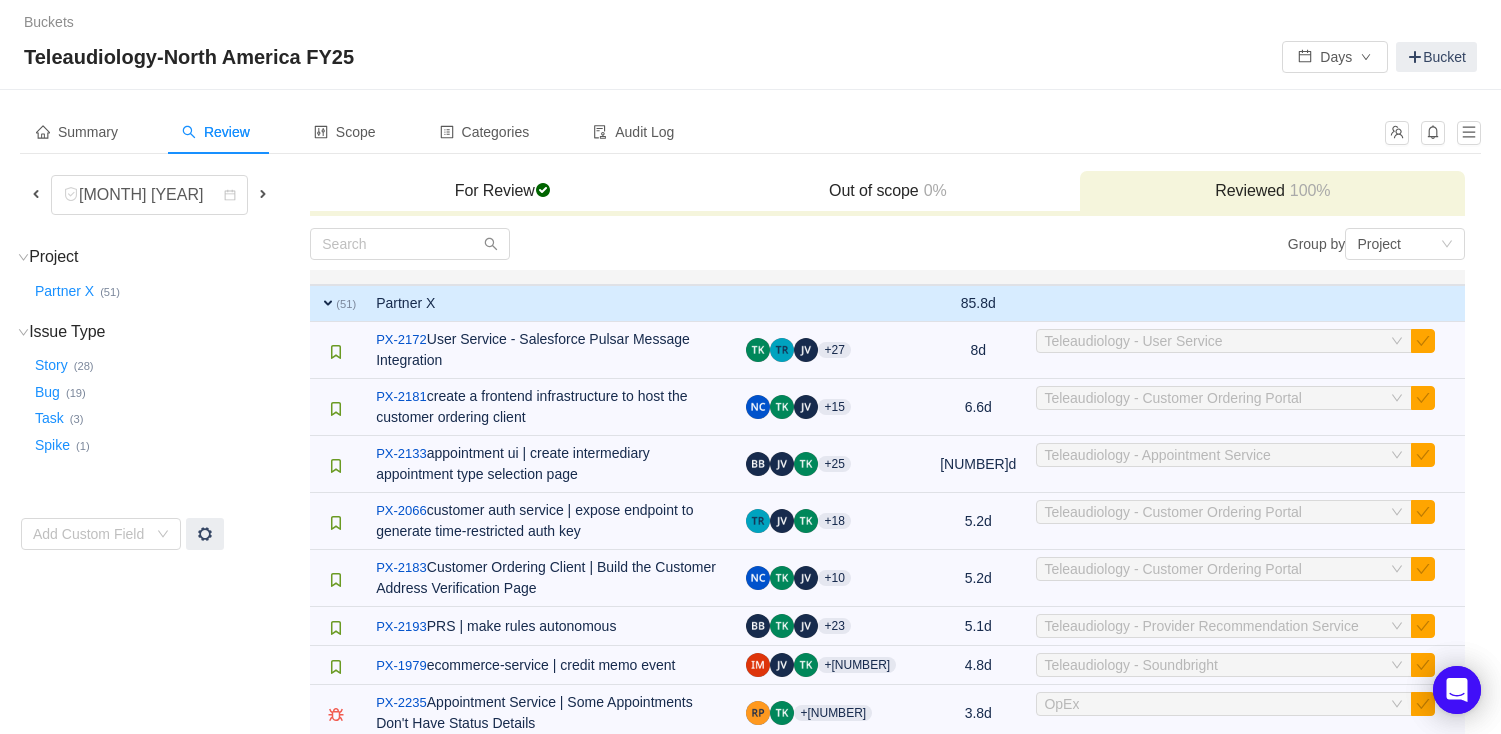 click on "Buckets / /" at bounding box center [750, 22] 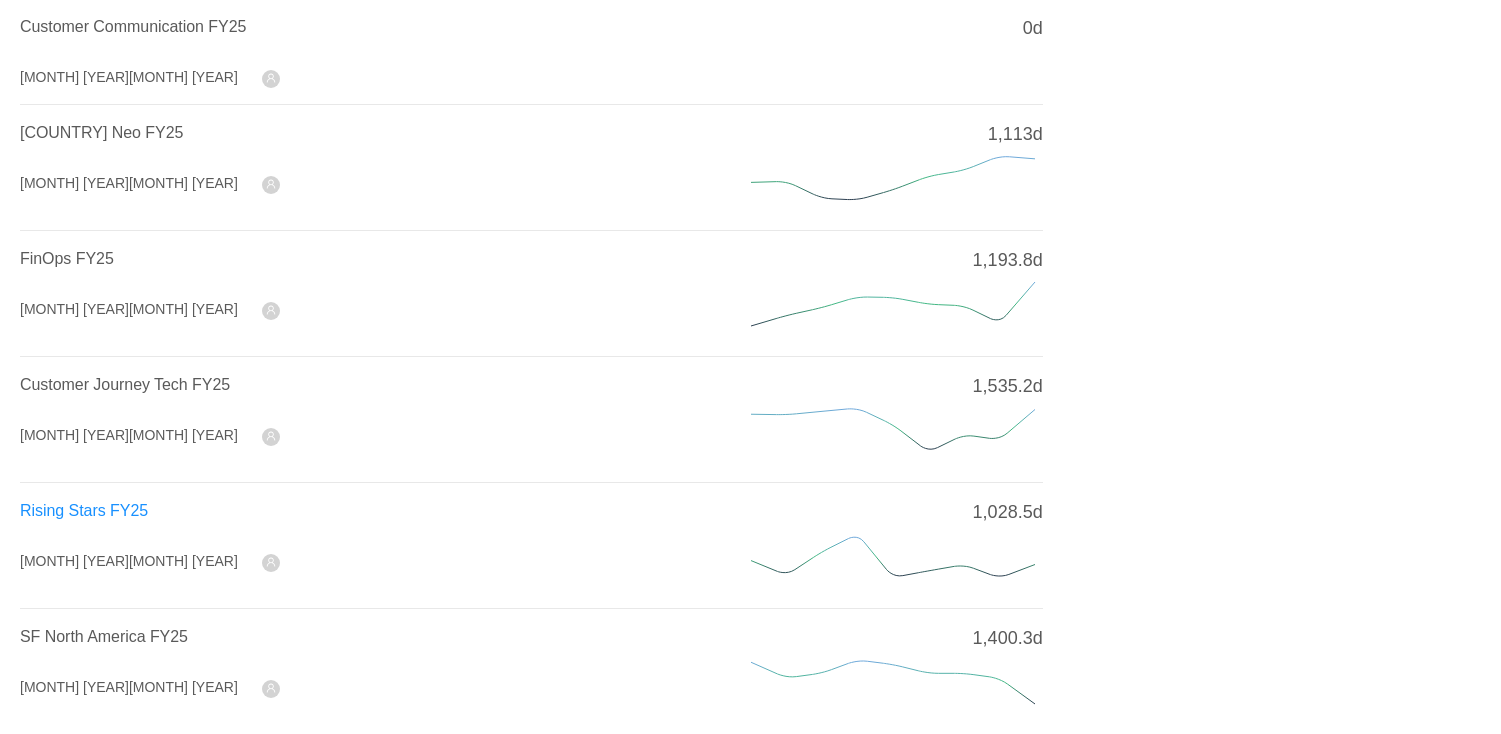 scroll, scrollTop: 300, scrollLeft: 0, axis: vertical 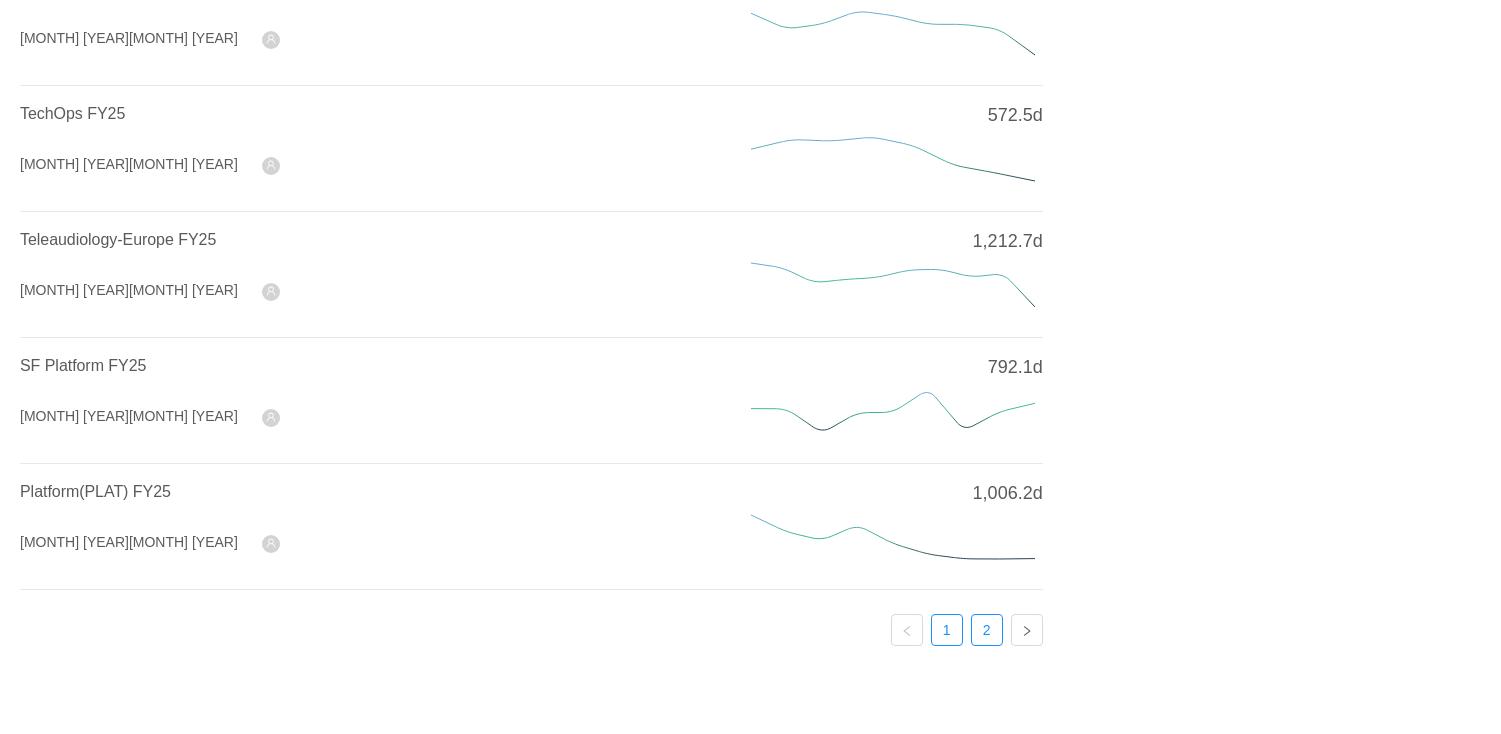 click on "2" at bounding box center [987, 630] 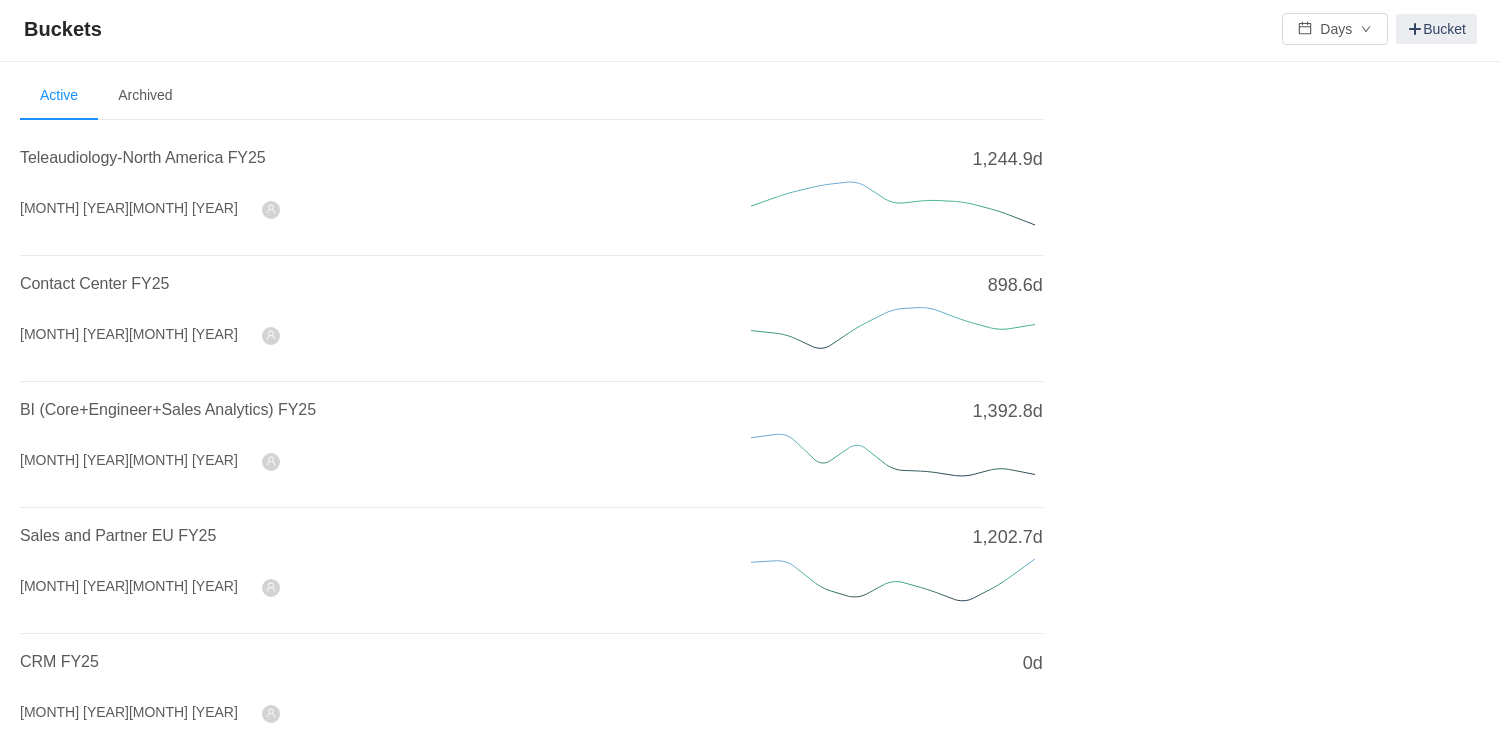 scroll, scrollTop: 0, scrollLeft: 0, axis: both 